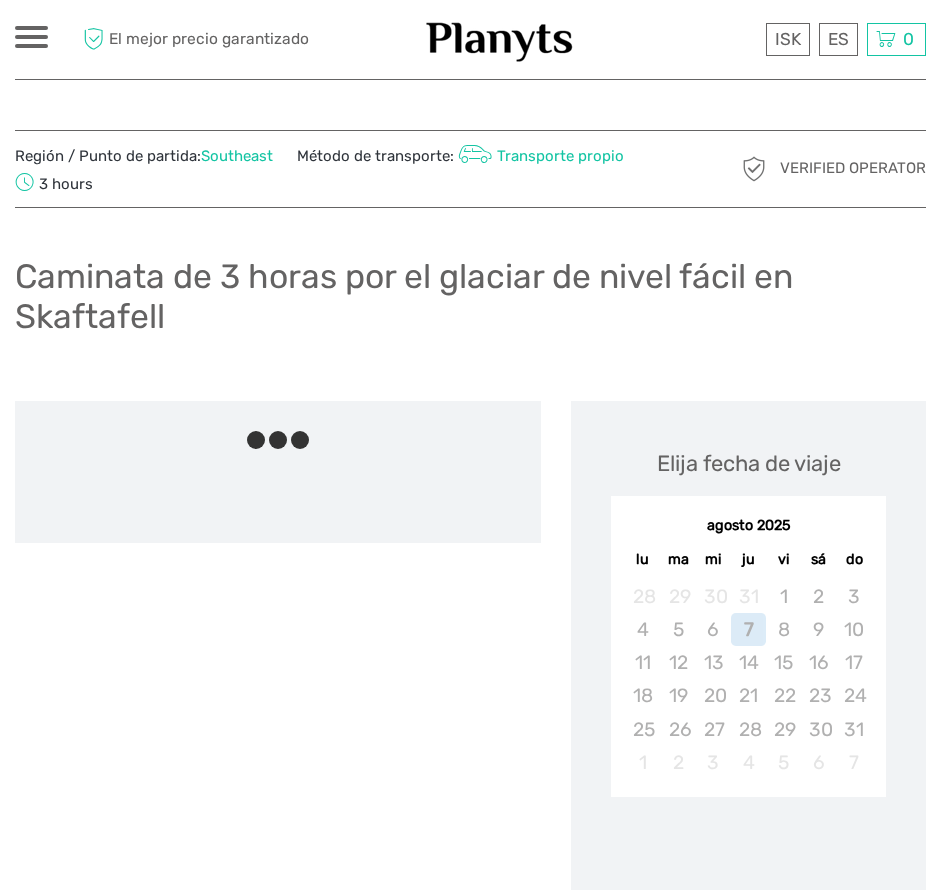scroll, scrollTop: 0, scrollLeft: 0, axis: both 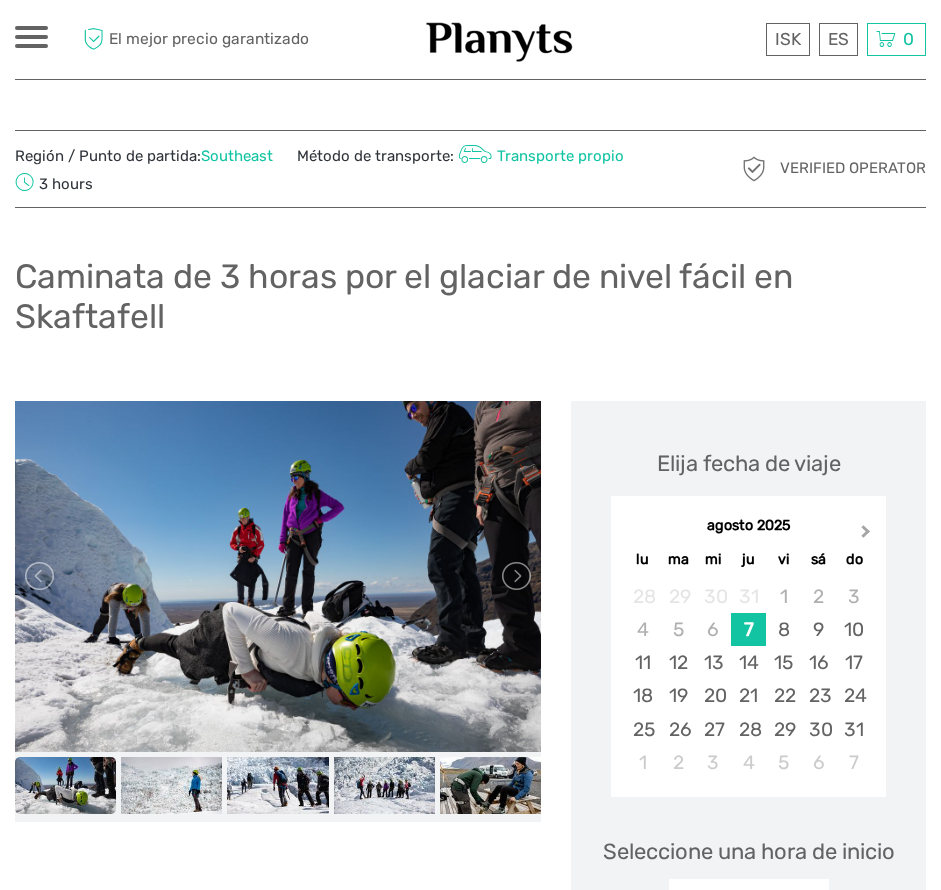 click on "Next Month" at bounding box center (868, 537) 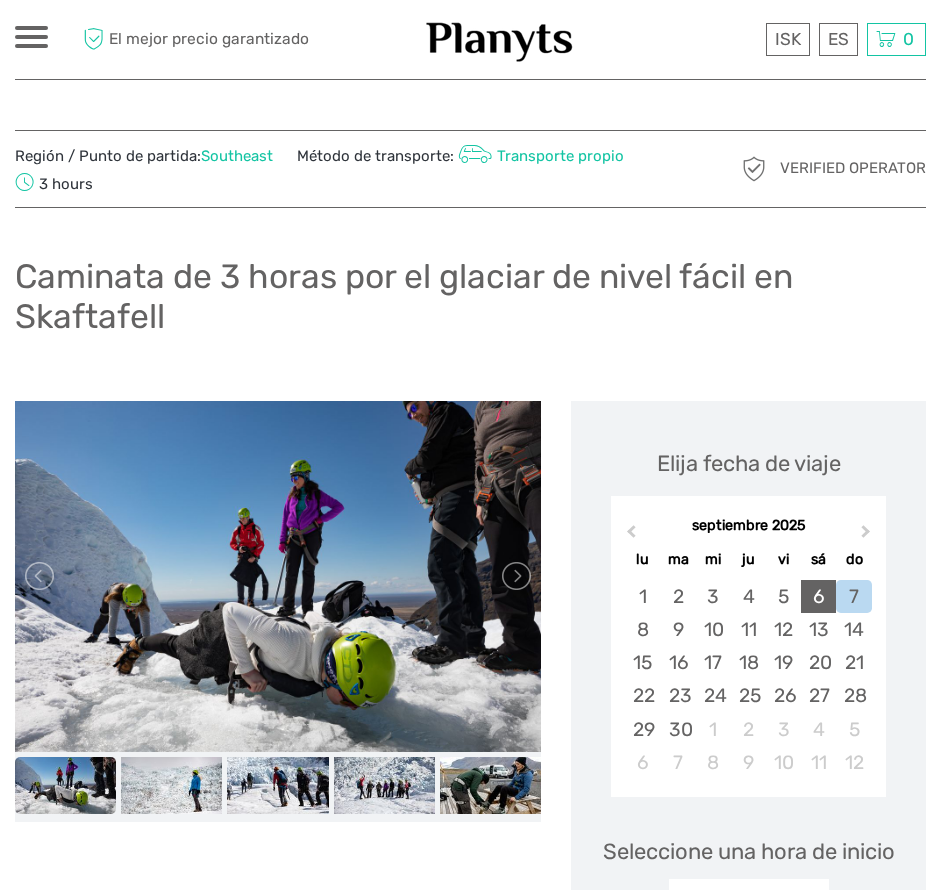 click on "6" at bounding box center [818, 596] 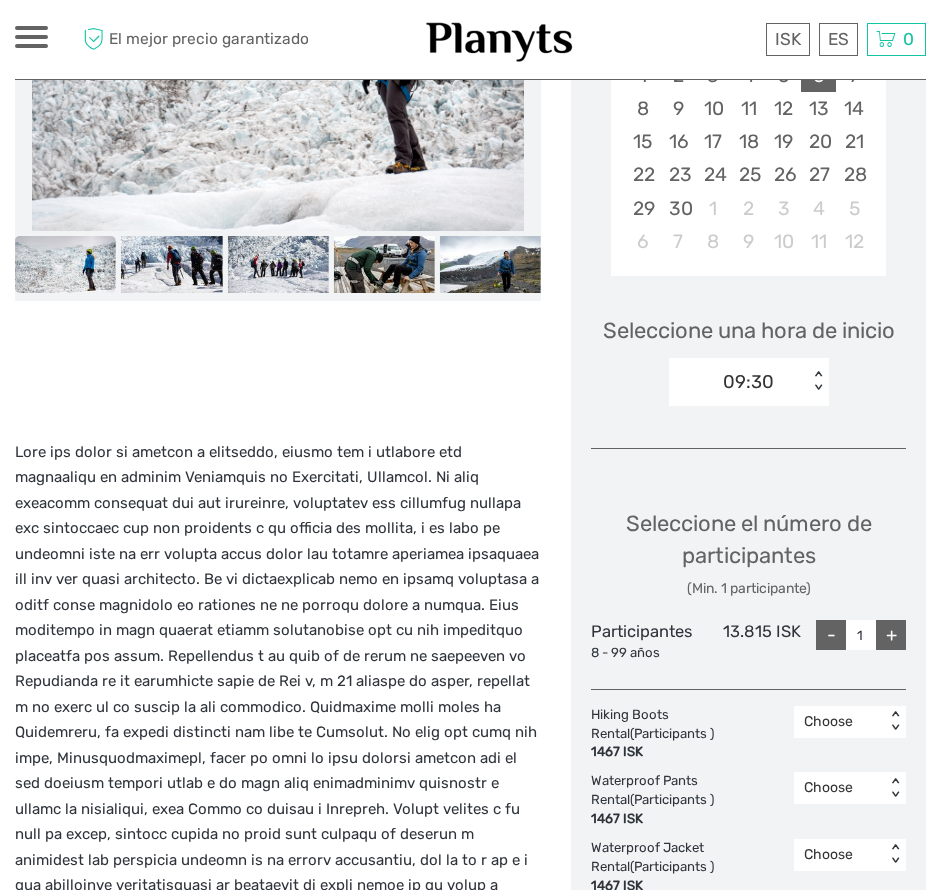 scroll, scrollTop: 500, scrollLeft: 0, axis: vertical 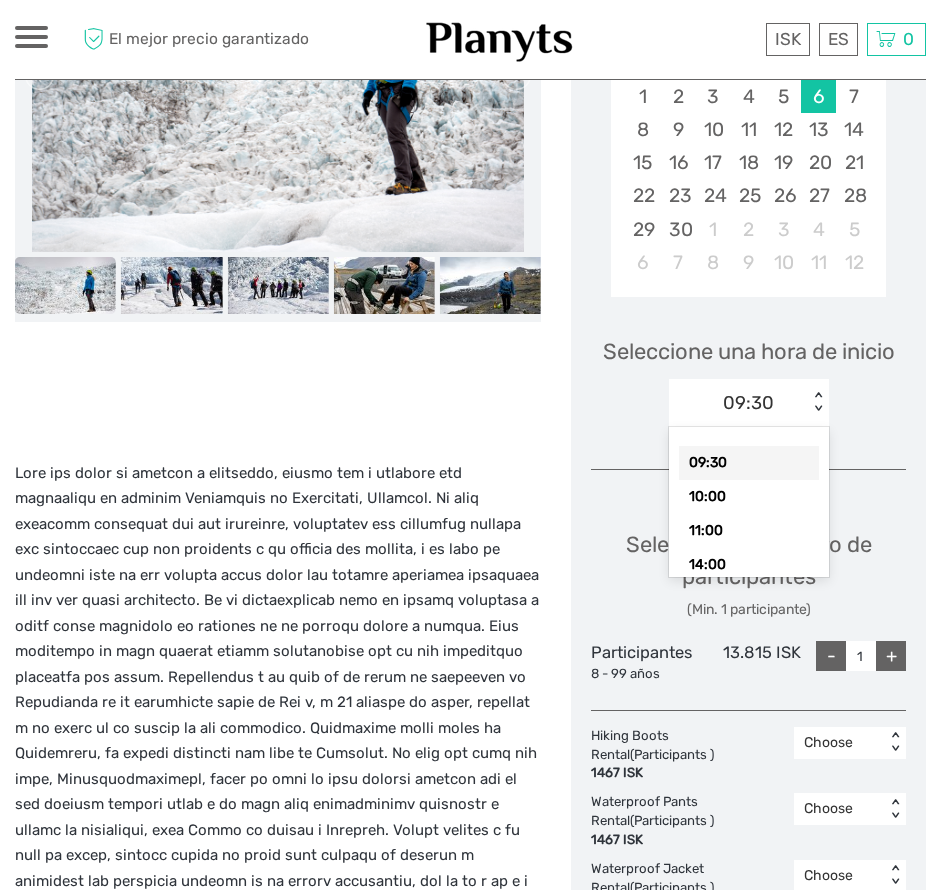 click on "< >" at bounding box center [817, 402] 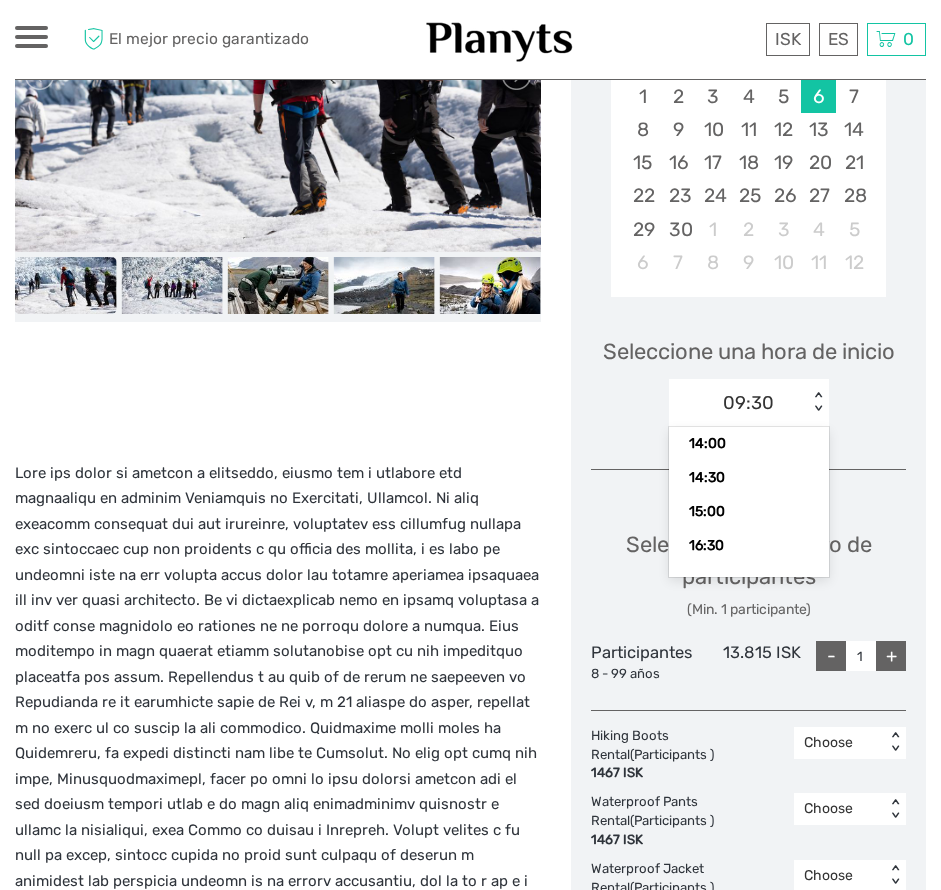scroll, scrollTop: 126, scrollLeft: 0, axis: vertical 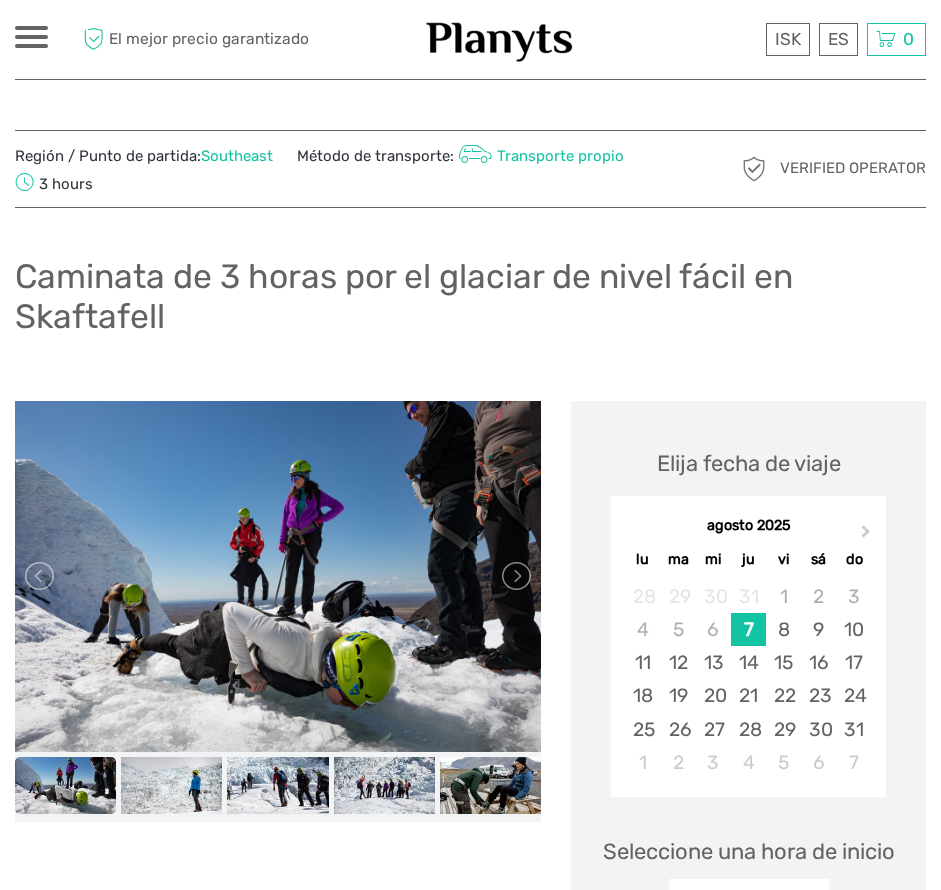 click on "Southeast" at bounding box center (237, 156) 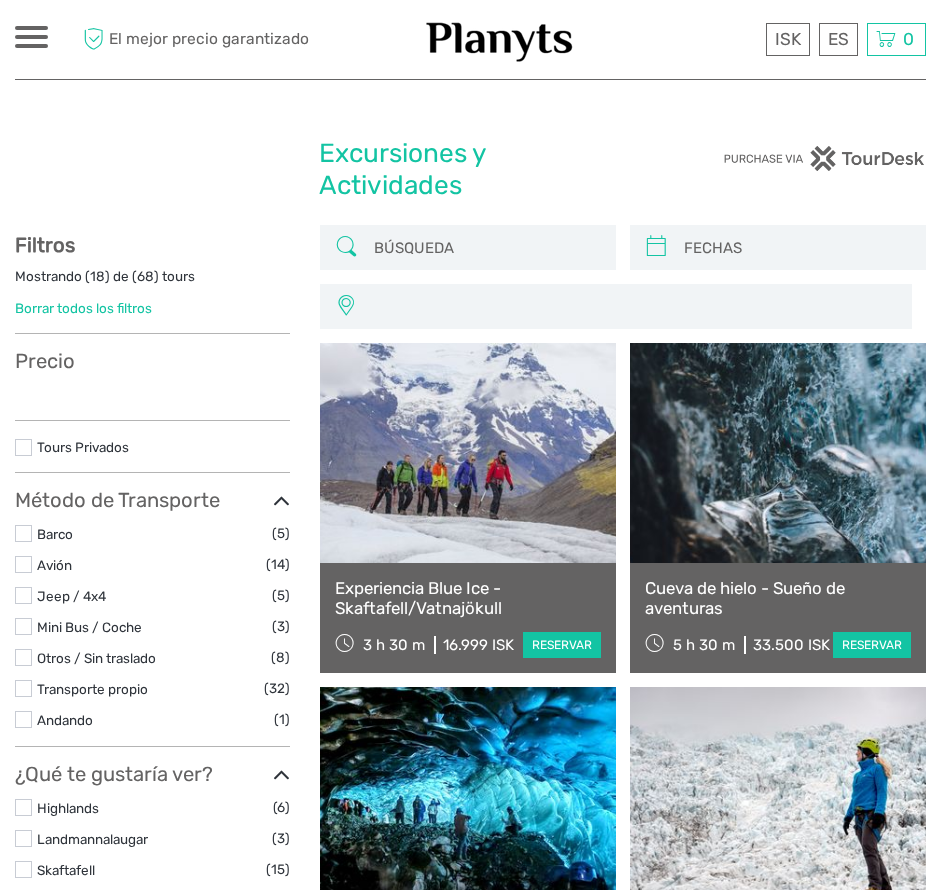 scroll, scrollTop: 0, scrollLeft: 0, axis: both 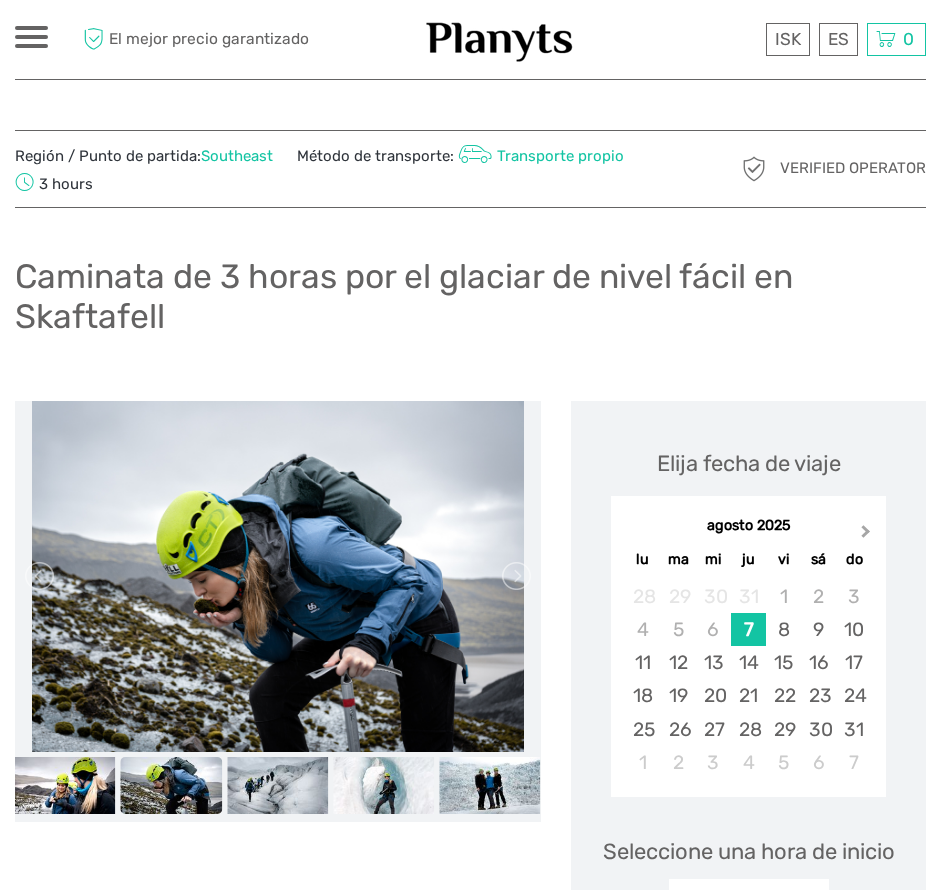 click on "Next Month" at bounding box center [866, 535] 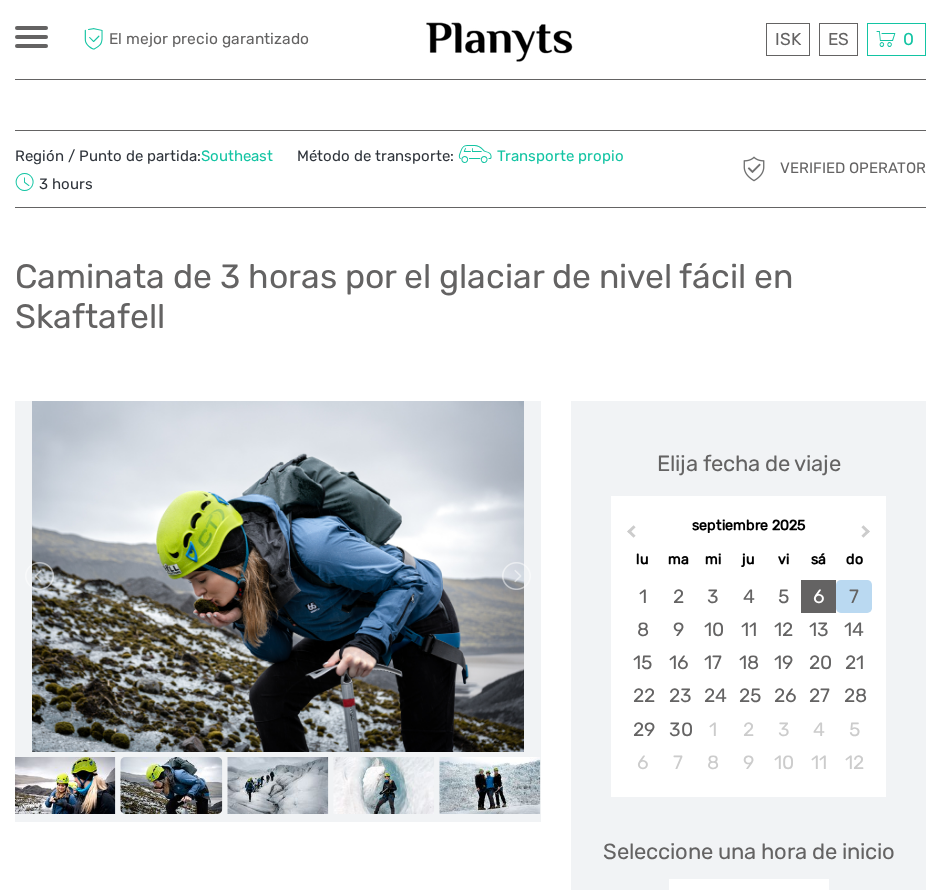 click on "6" at bounding box center (818, 596) 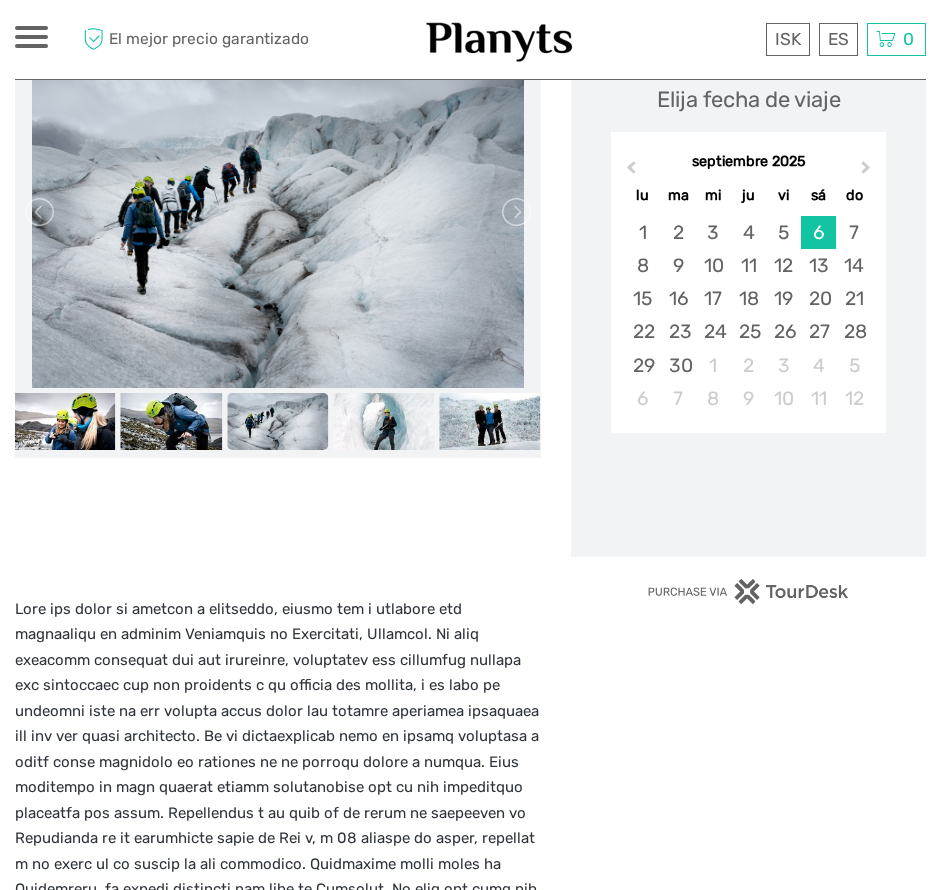 scroll, scrollTop: 400, scrollLeft: 0, axis: vertical 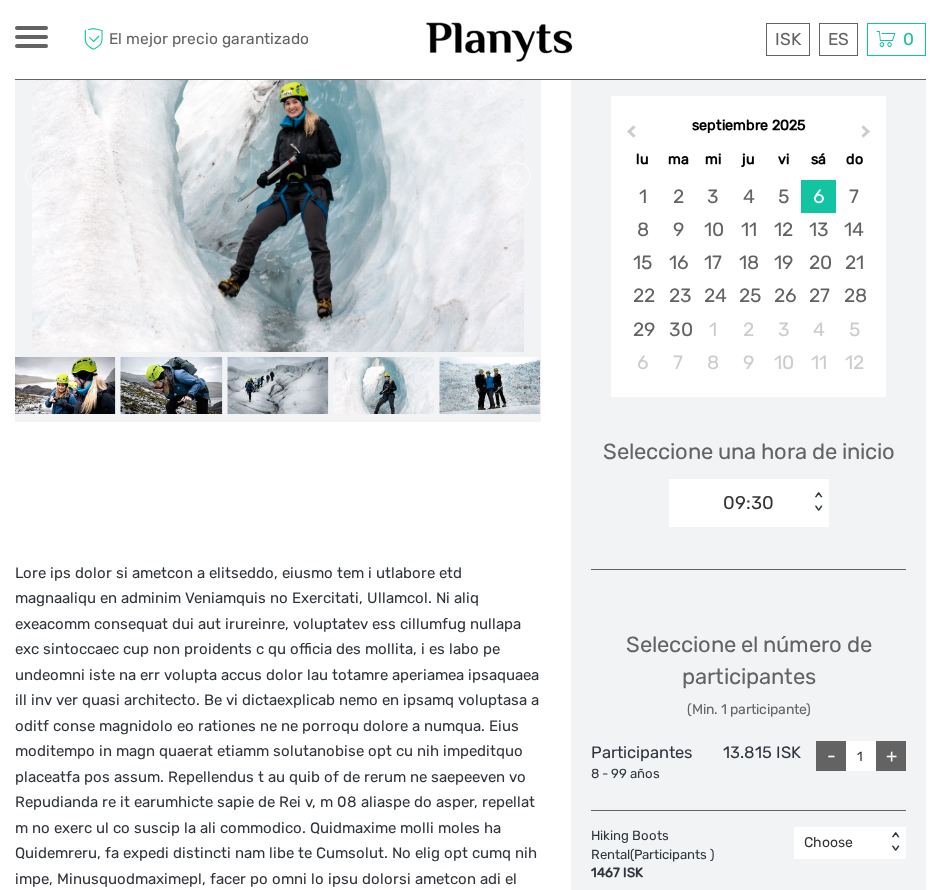 click on "< >" at bounding box center (817, 502) 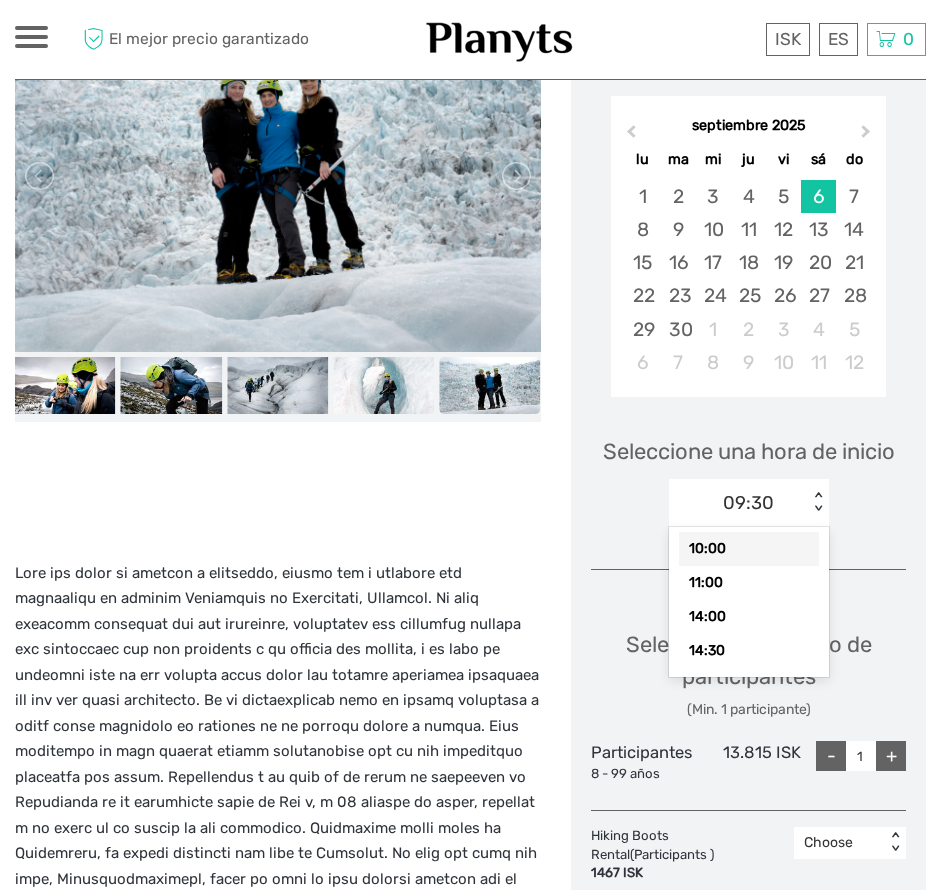 scroll, scrollTop: 43, scrollLeft: 0, axis: vertical 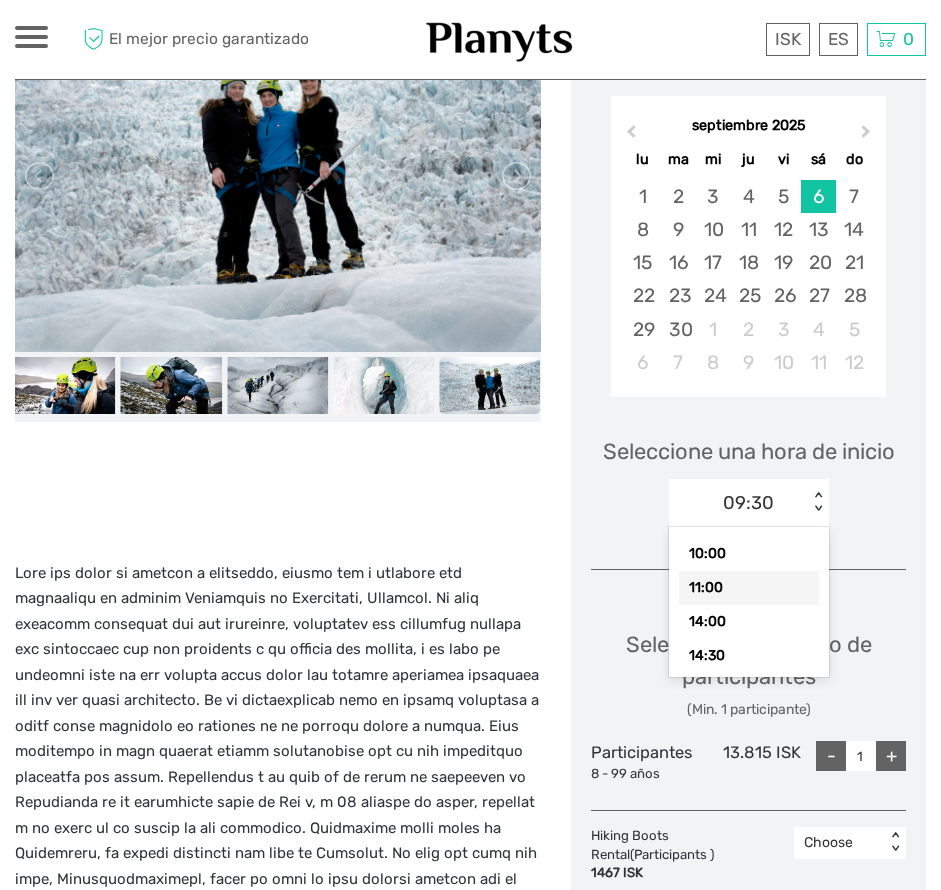 click on "11:00" at bounding box center [749, 588] 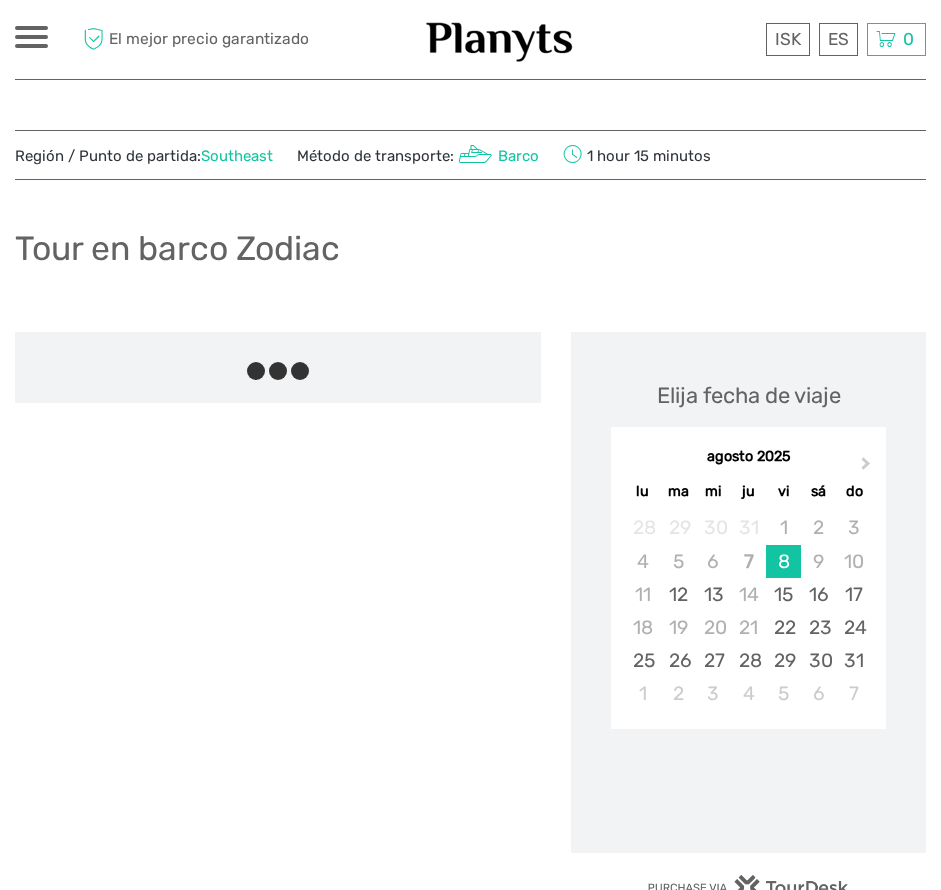 scroll, scrollTop: 0, scrollLeft: 0, axis: both 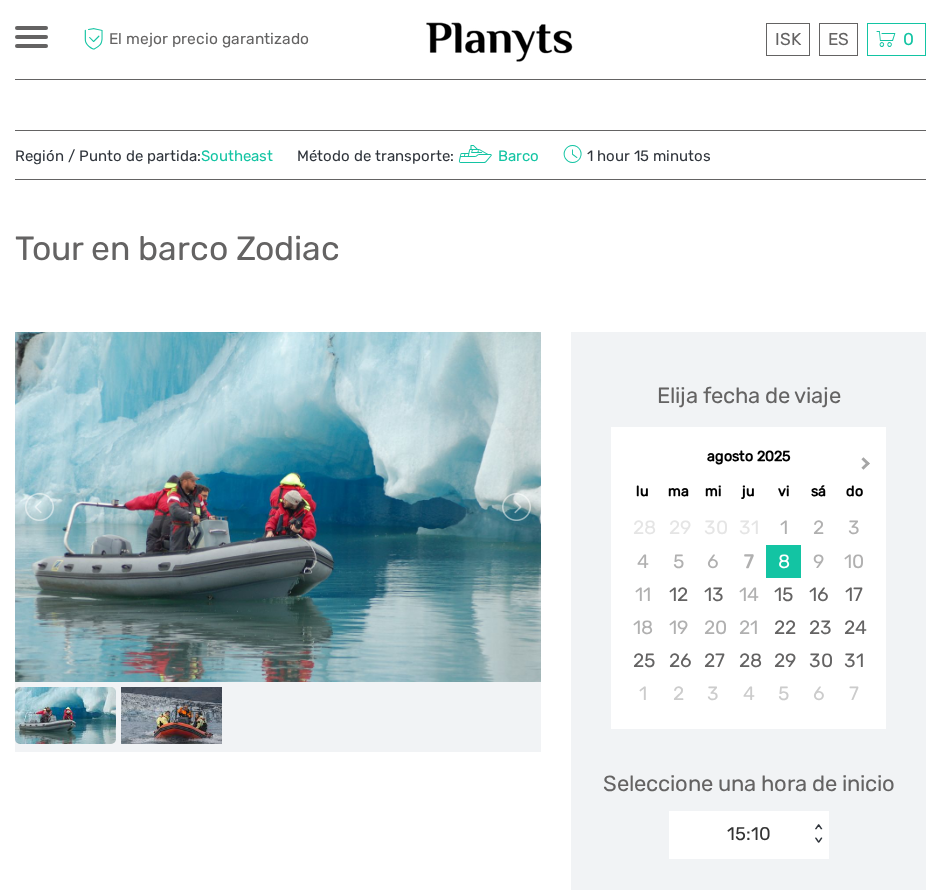 click on "Next Month" at bounding box center [866, 467] 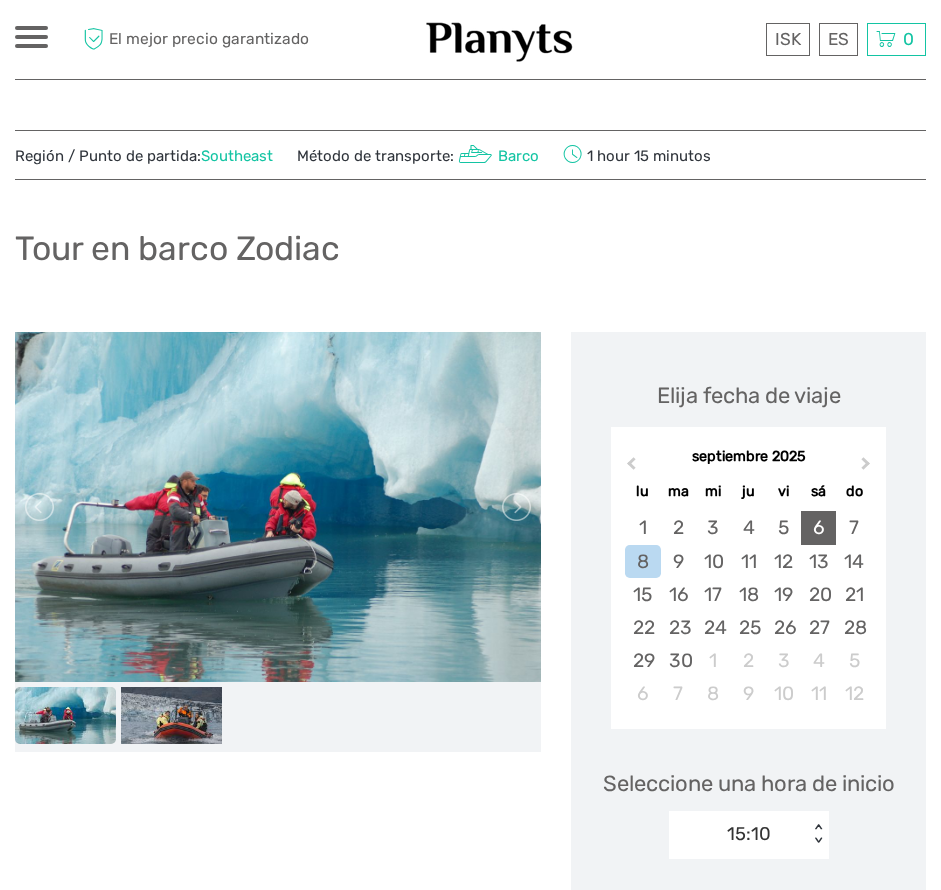 click on "6" at bounding box center (818, 527) 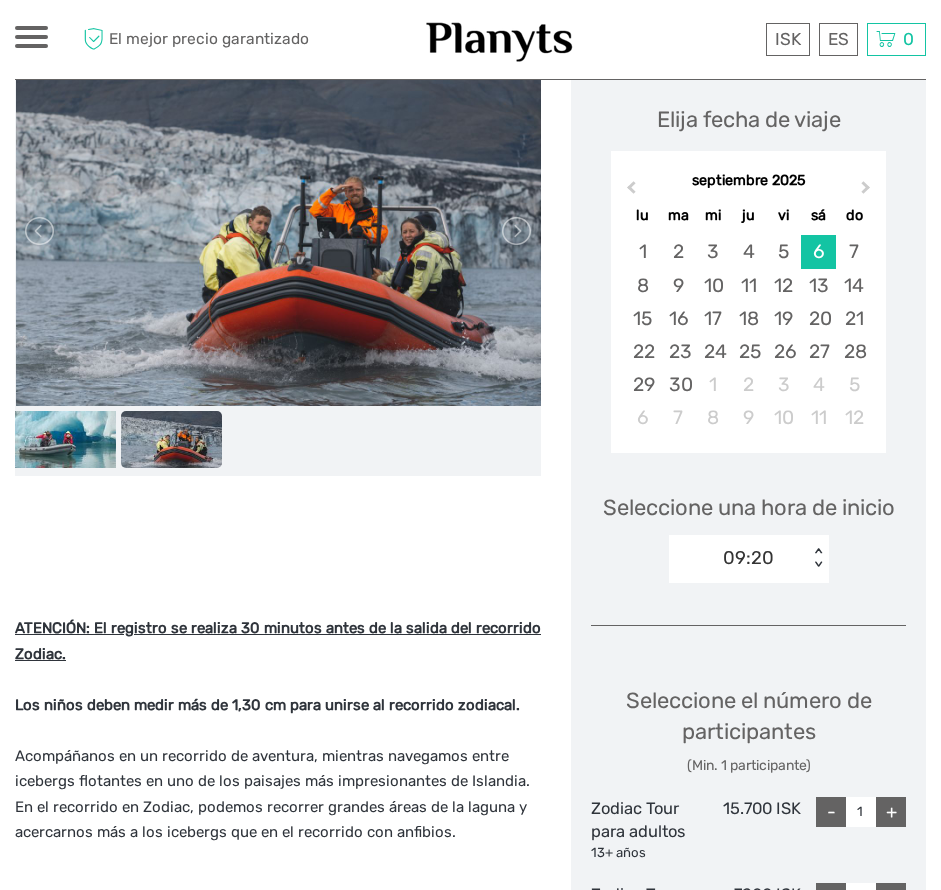 scroll, scrollTop: 300, scrollLeft: 0, axis: vertical 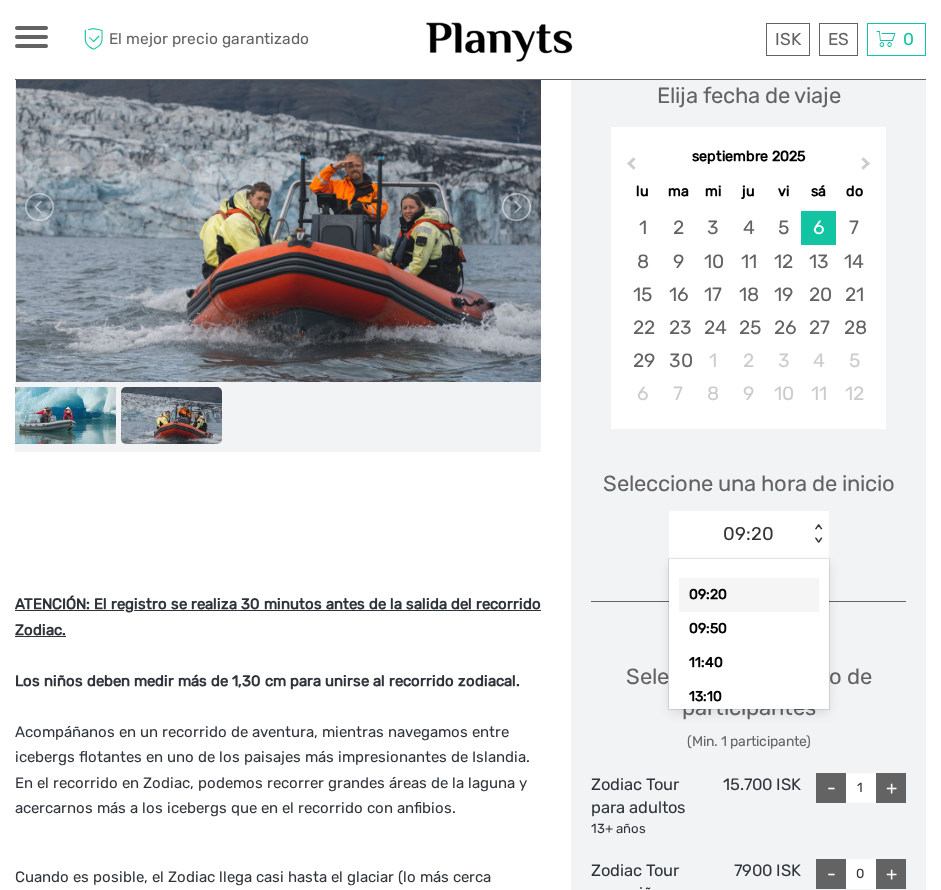 click on "< >" at bounding box center (817, 534) 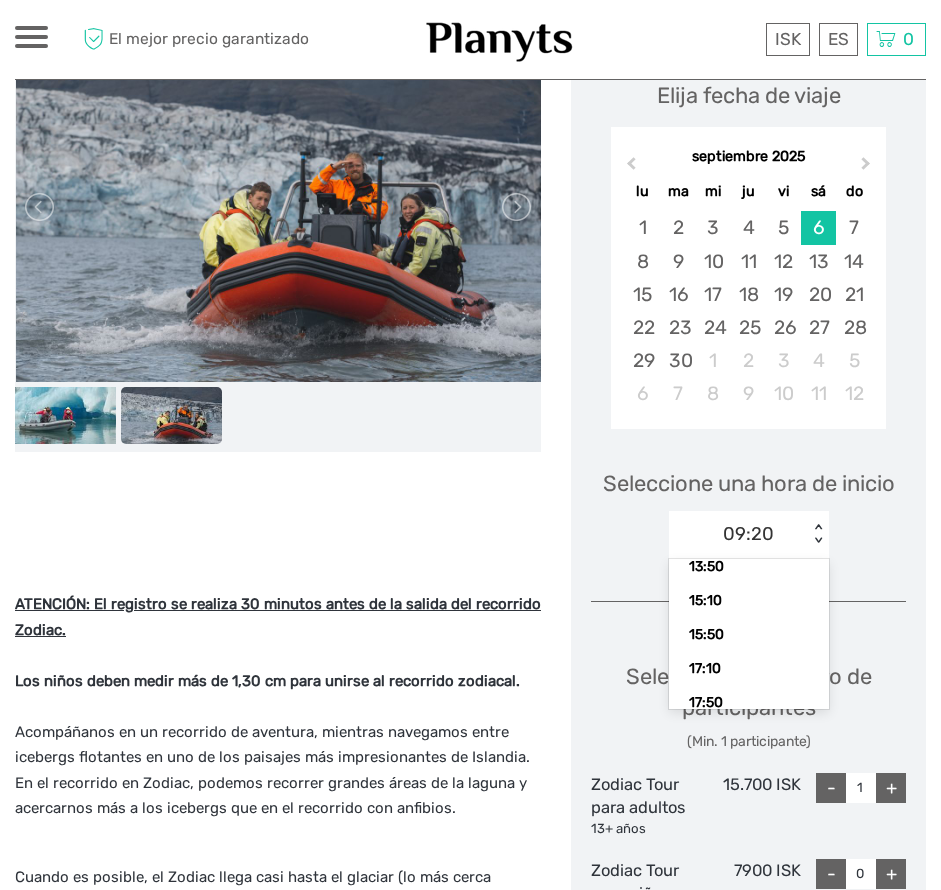scroll, scrollTop: 180, scrollLeft: 0, axis: vertical 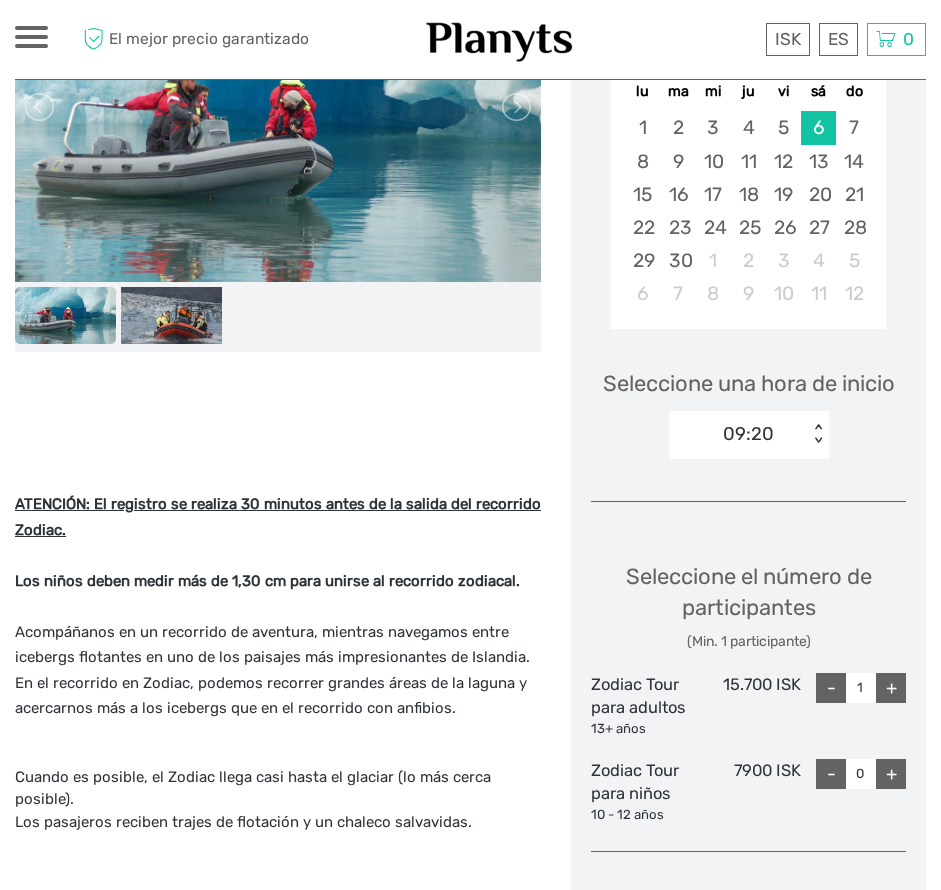 click on "< >" at bounding box center [817, 434] 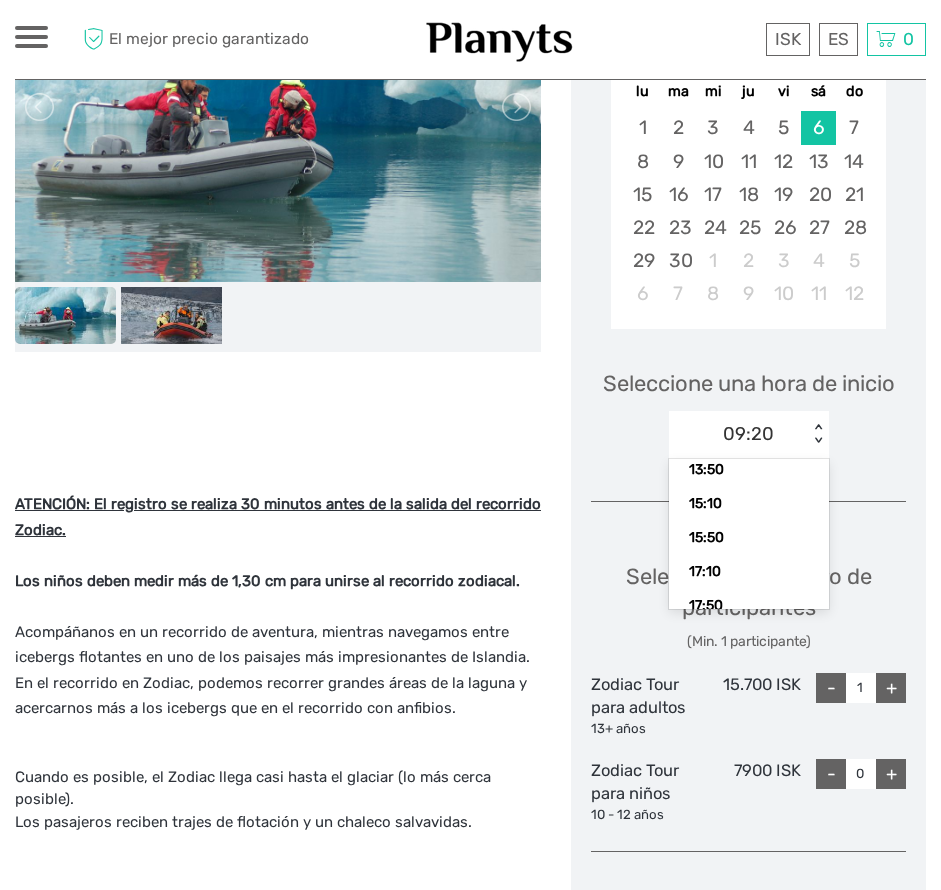 scroll, scrollTop: 180, scrollLeft: 0, axis: vertical 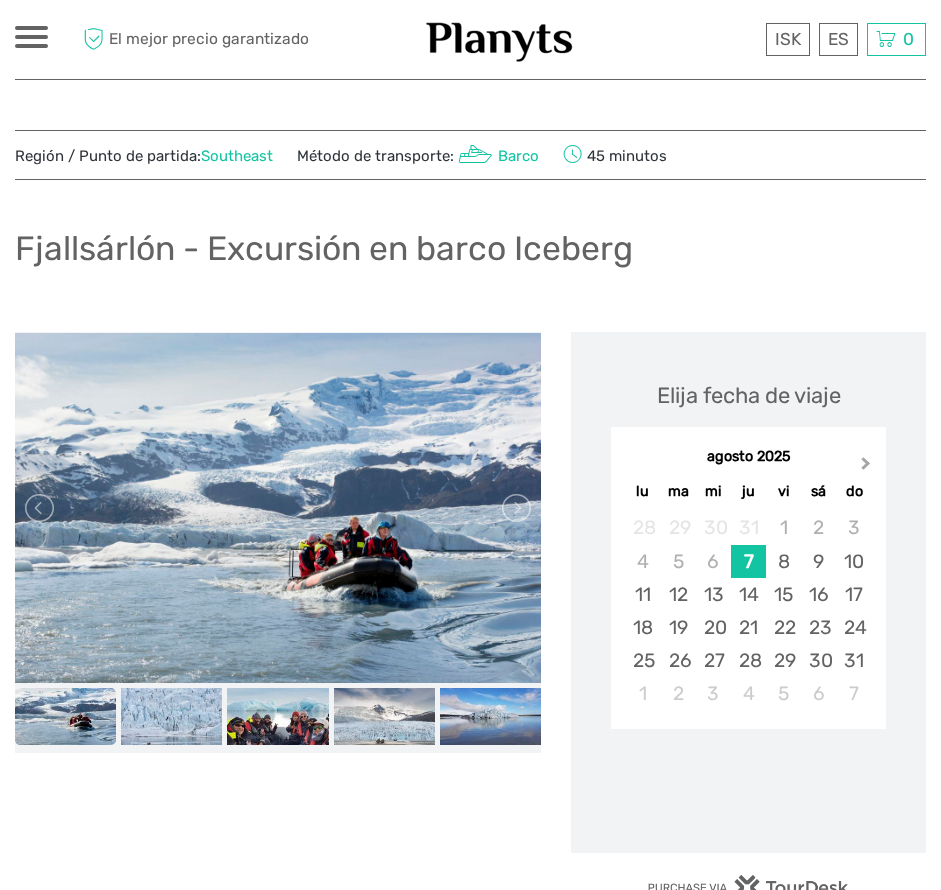 click on "Next Month" at bounding box center (866, 467) 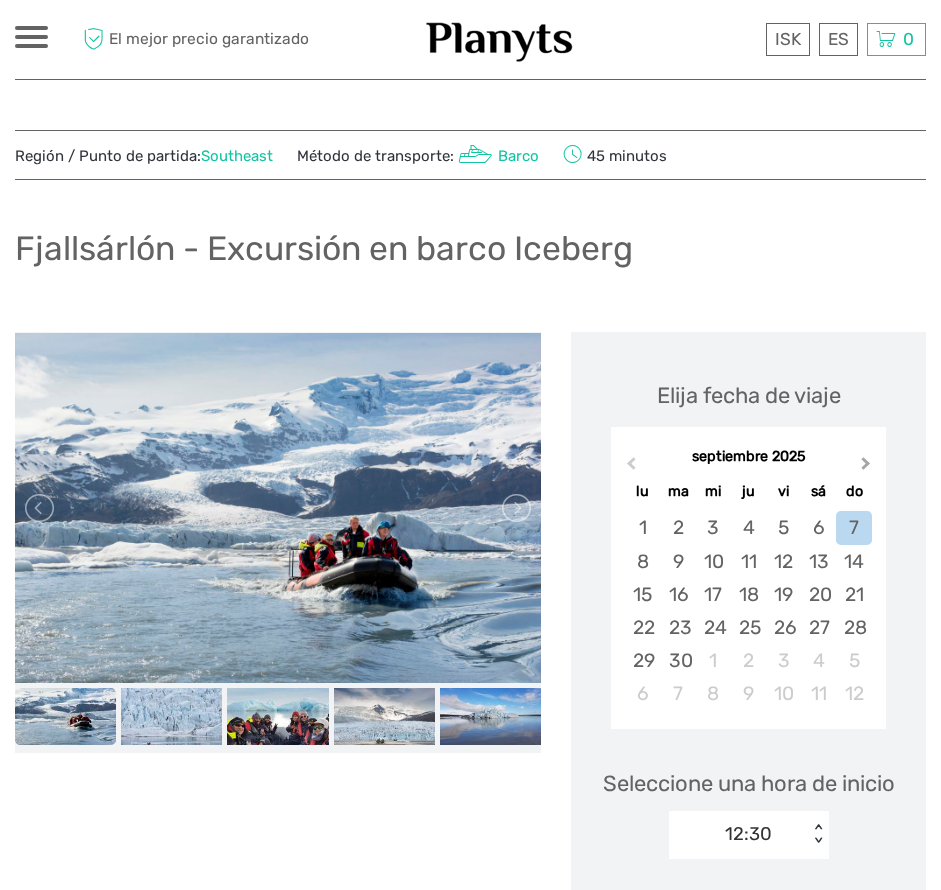 scroll, scrollTop: 0, scrollLeft: 0, axis: both 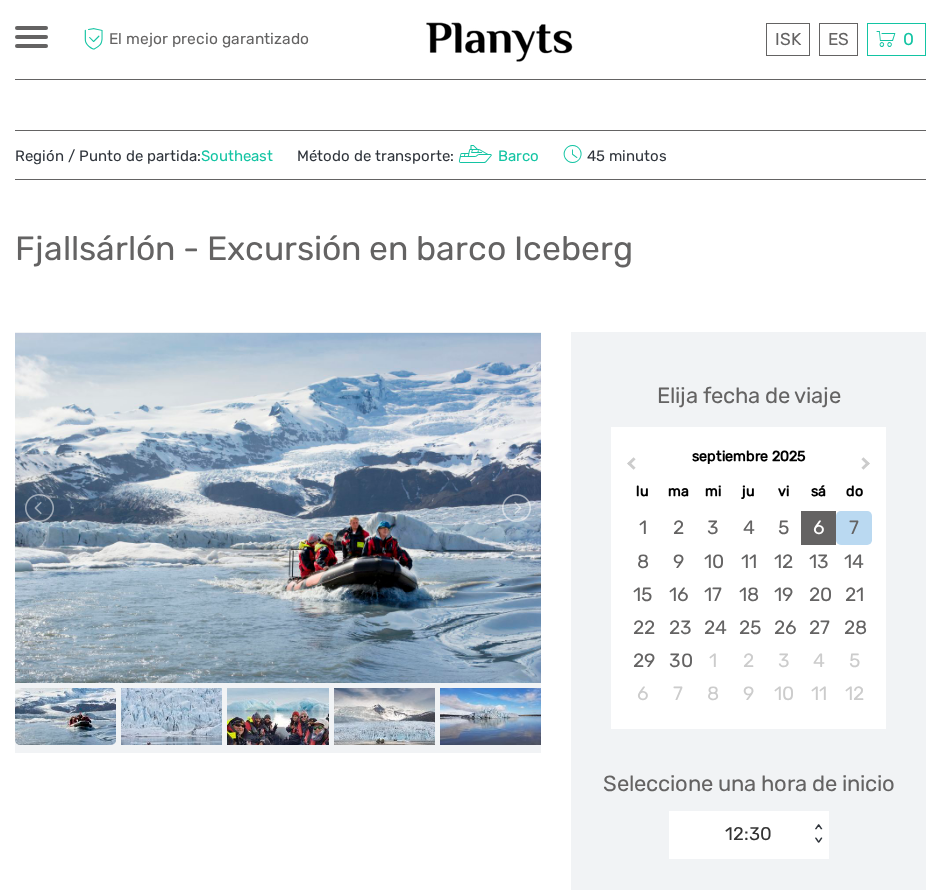 click on "6" at bounding box center [818, 527] 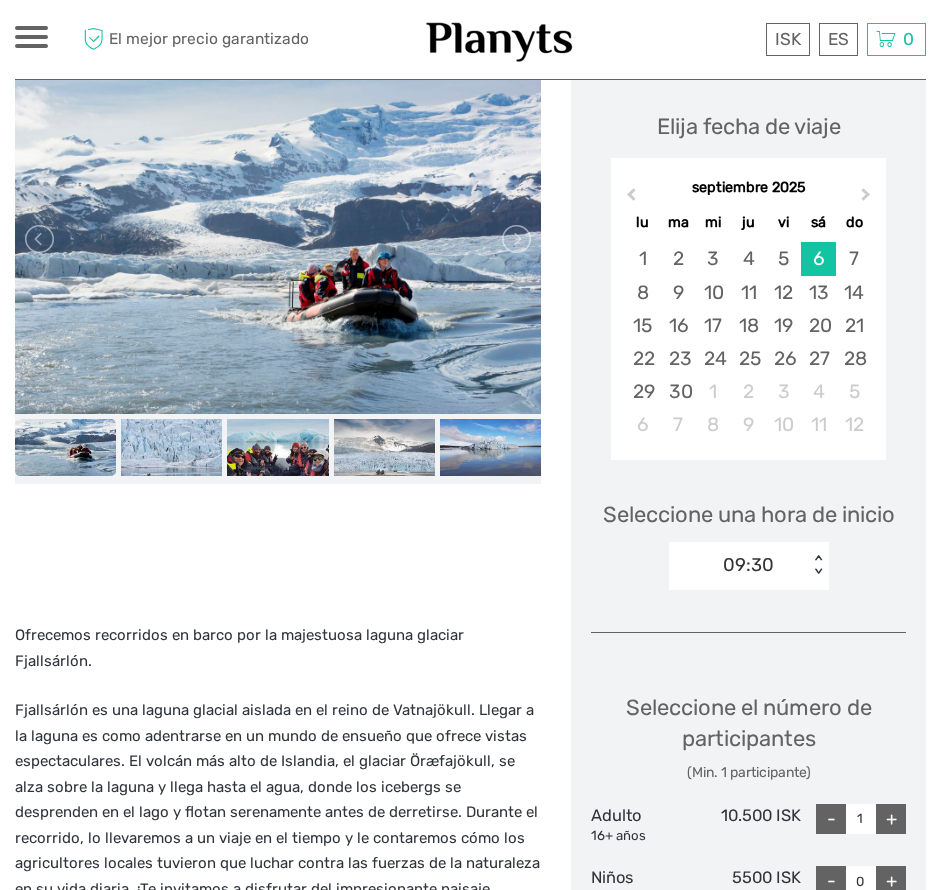 scroll, scrollTop: 400, scrollLeft: 0, axis: vertical 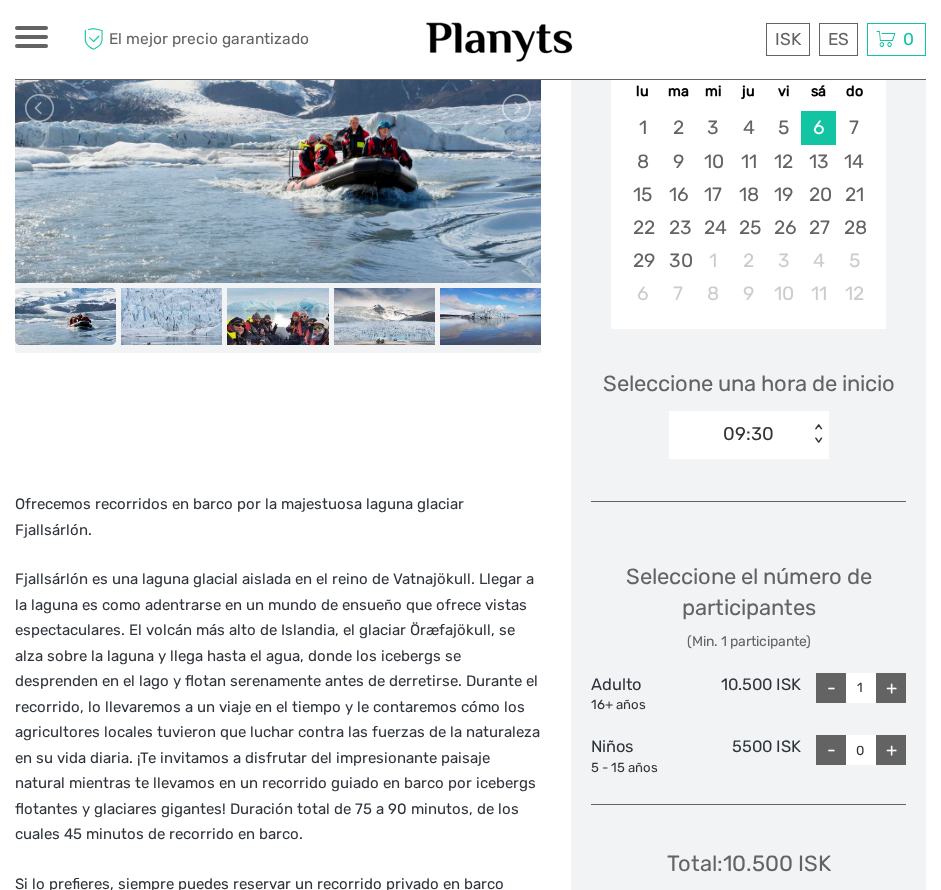 click on "< >" at bounding box center [817, 434] 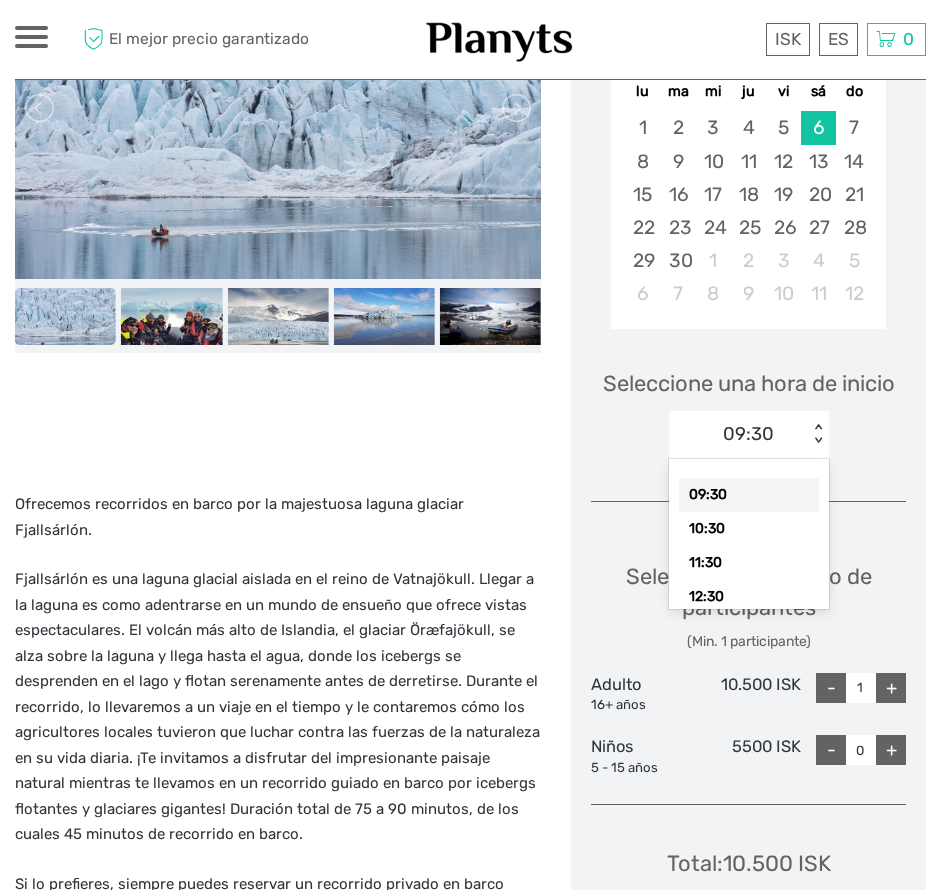 scroll, scrollTop: 180, scrollLeft: 0, axis: vertical 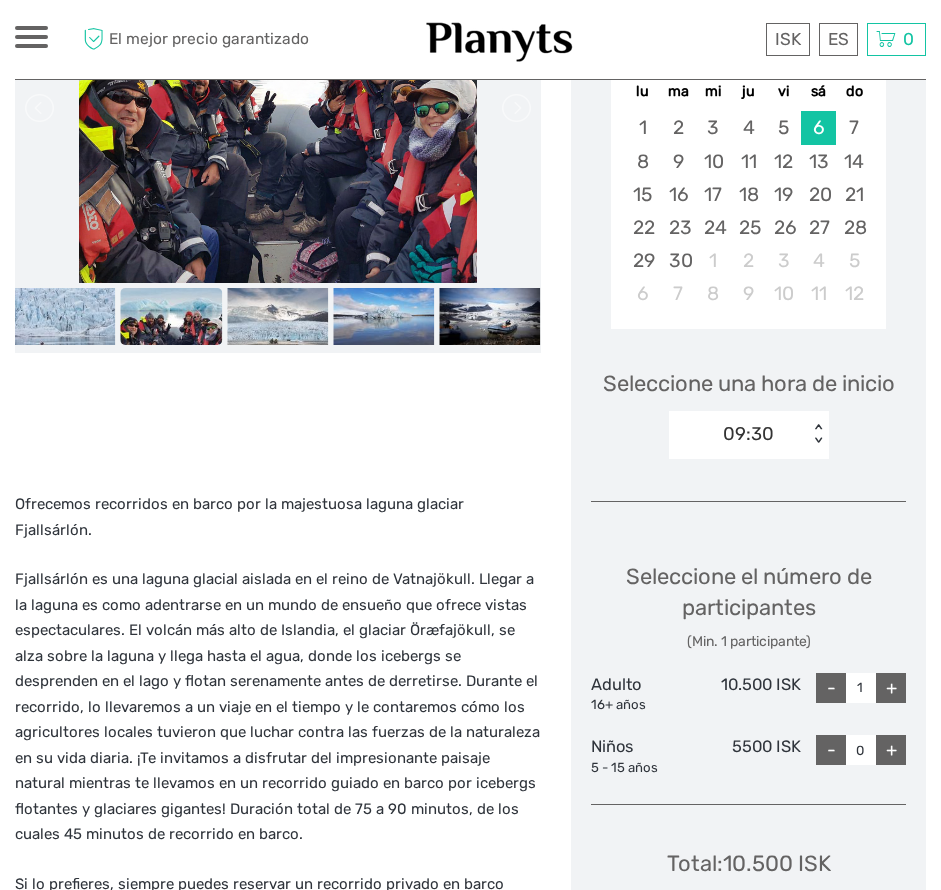 click on "< >" at bounding box center [817, 434] 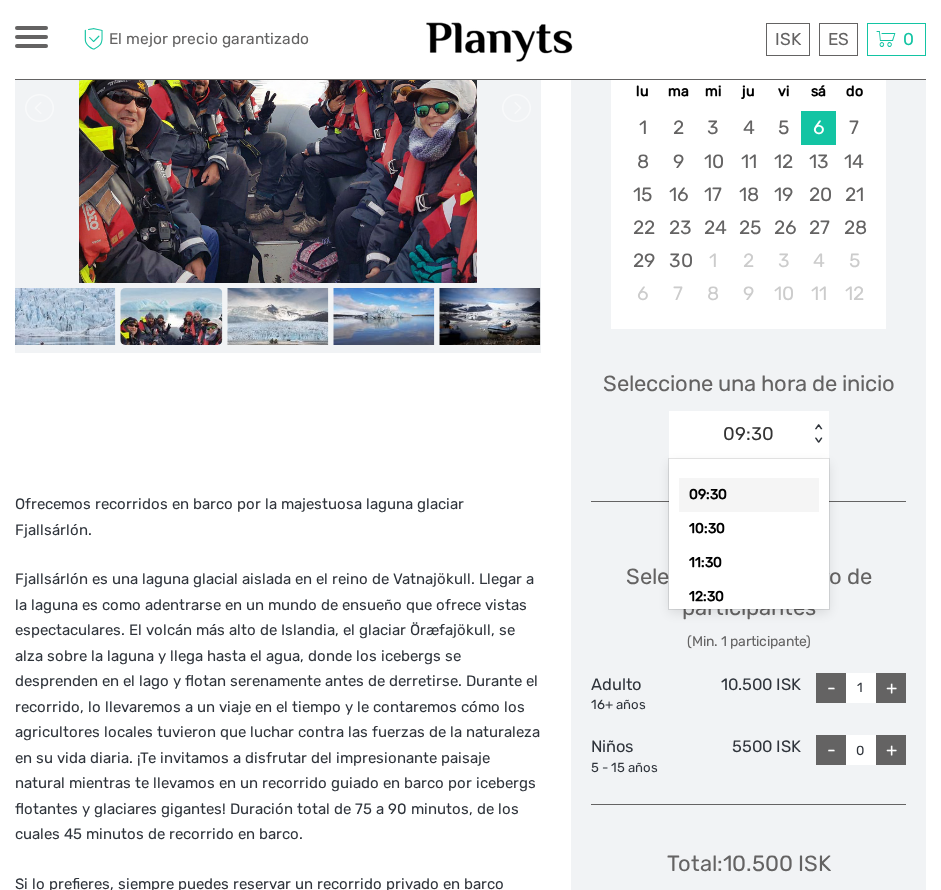 scroll, scrollTop: 100, scrollLeft: 0, axis: vertical 